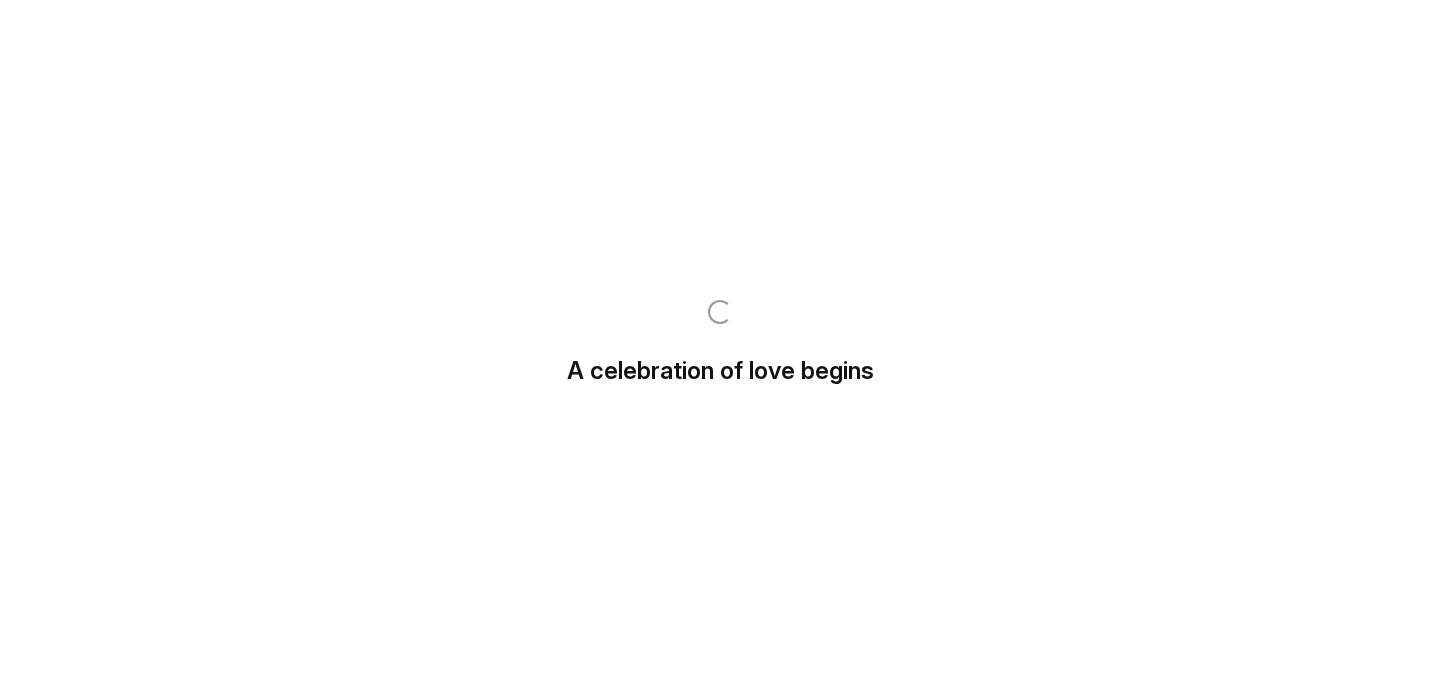 scroll, scrollTop: 0, scrollLeft: 0, axis: both 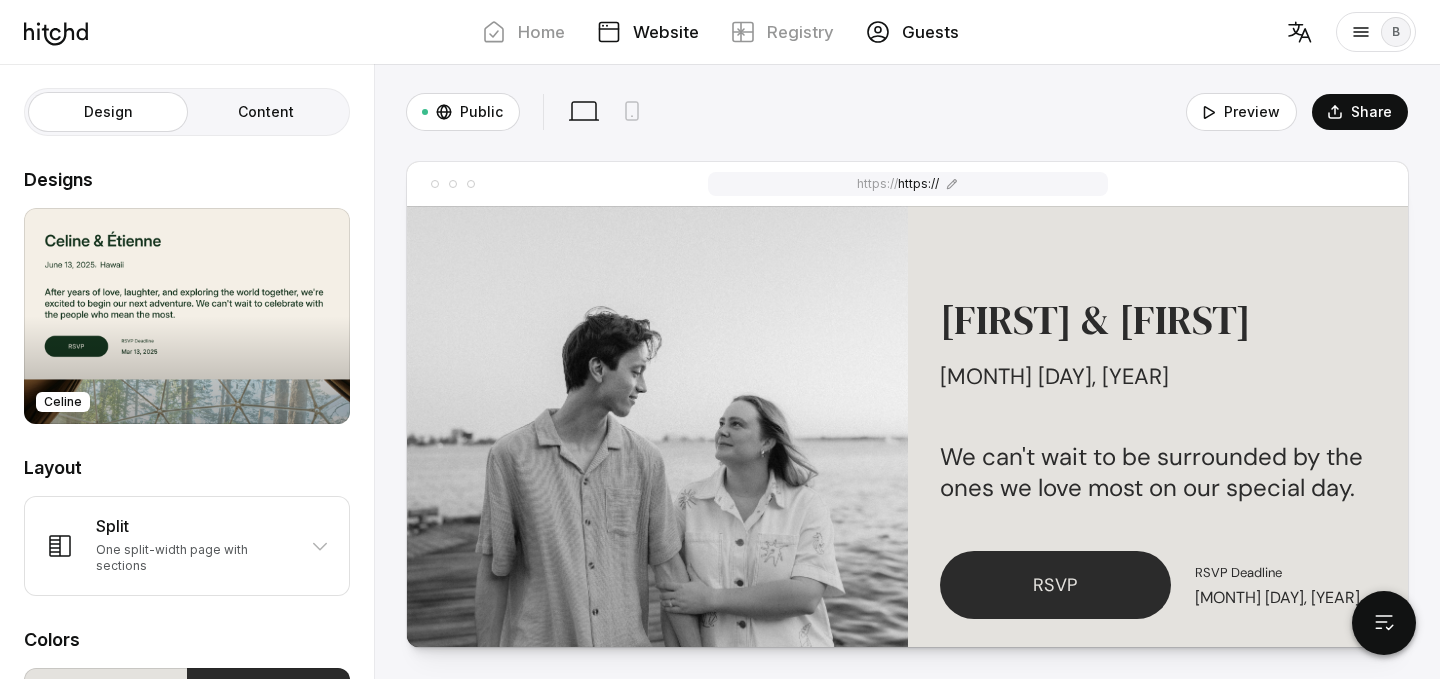 click on "Guests" at bounding box center [930, 32] 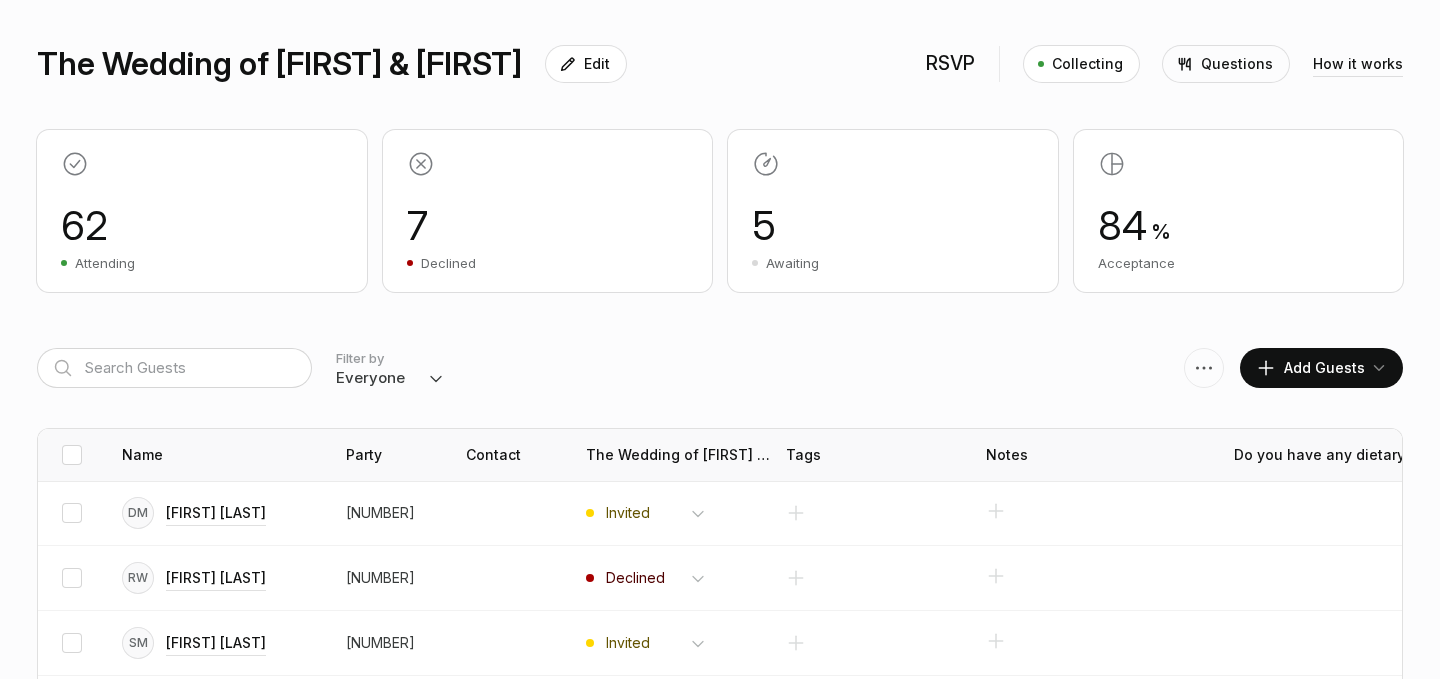 scroll, scrollTop: 261, scrollLeft: 0, axis: vertical 